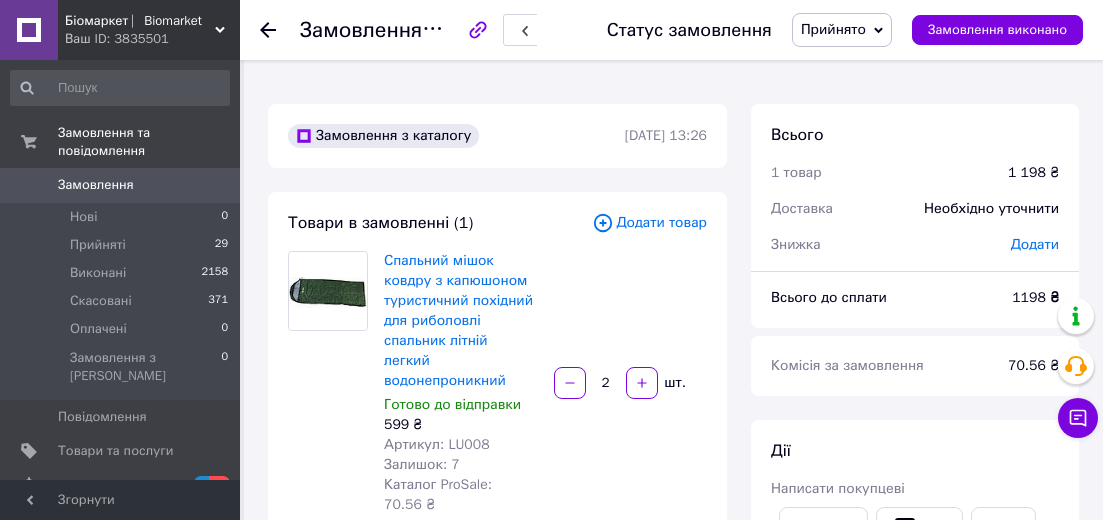 scroll, scrollTop: 0, scrollLeft: 0, axis: both 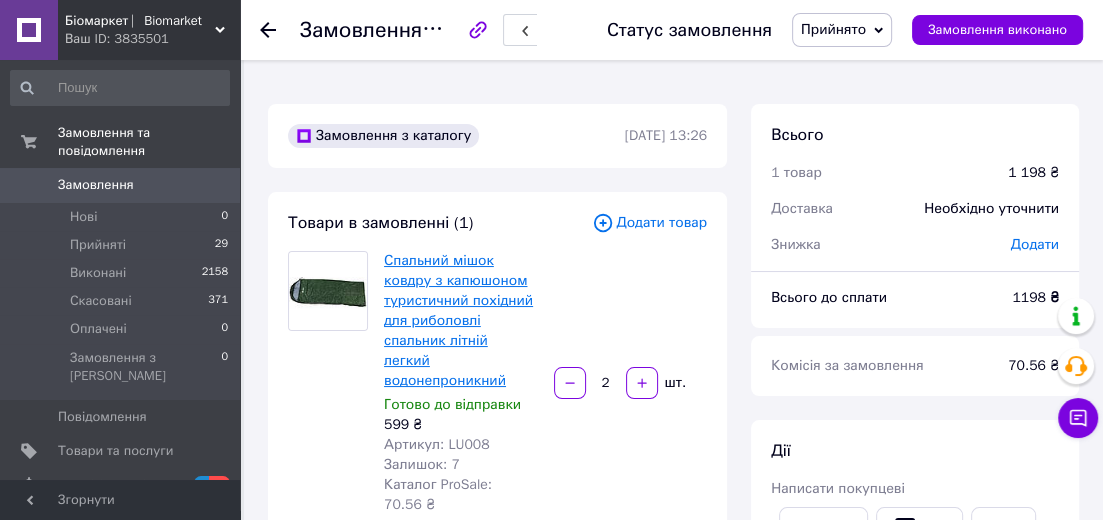 click on "Спальний мішок ковдру з капюшоном туристичний похідний для риболовлі спальник літній легкий водонепроникний" at bounding box center [458, 320] 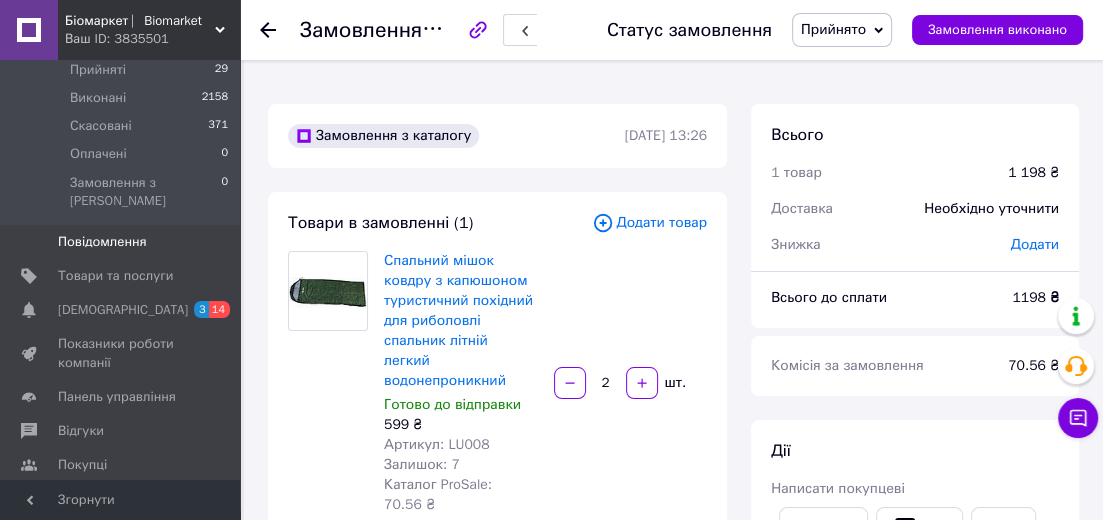 scroll, scrollTop: 180, scrollLeft: 0, axis: vertical 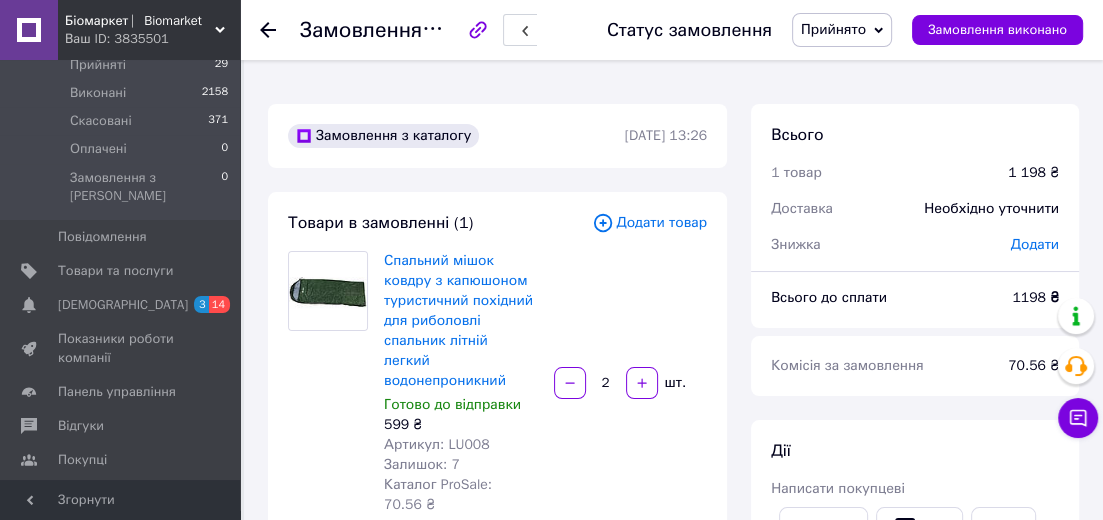 click on "Всього" at bounding box center [915, 135] 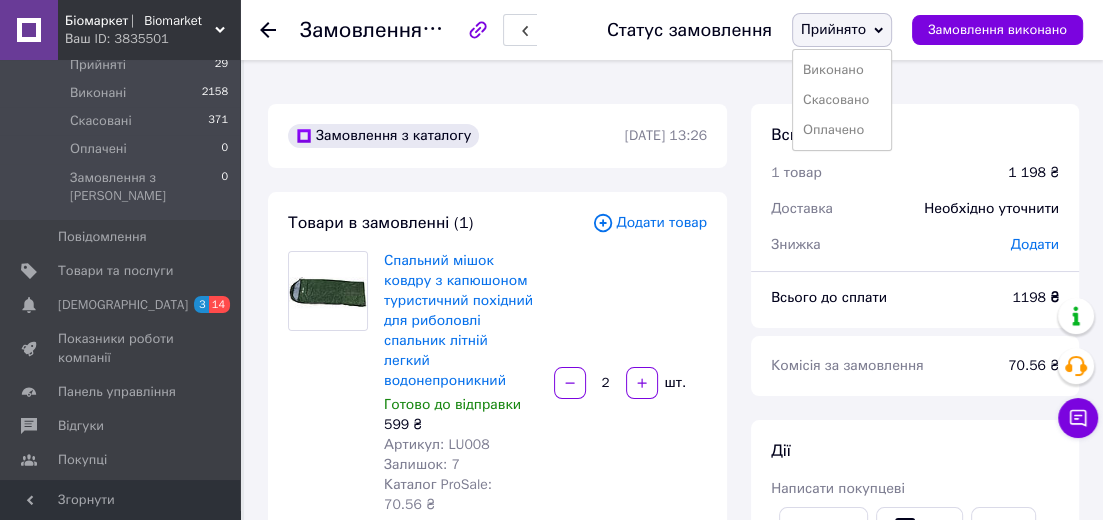 click on "Замовлення №352963340 Статус замовлення Прийнято Виконано Скасовано Оплачено Замовлення виконано Замовлення з каталогу [DATE] 13:26 Товари в замовленні (1) Додати товар Спальний мішок ковдру з капюшоном туристичний похідний для риболовлі спальник літній легкий водонепроникний Готово до відправки 599 ₴ Артикул: LU008 Залишок: 7 Каталог ProSale: 70.56 ₴  2   шт. 1 198 ₴ Покупець Змінити покупця [PERSON_NAME] 1 замовлення у вас на 1 198 ₴ Без рейтингу   Додати відгук Додати [PHONE_NUMBER] Оплата Післяплата Доставка Редагувати Нова Пошта (платна) Отримувач [PERSON_NAME] [PHONE_NUMBER]" at bounding box center [673, 905] 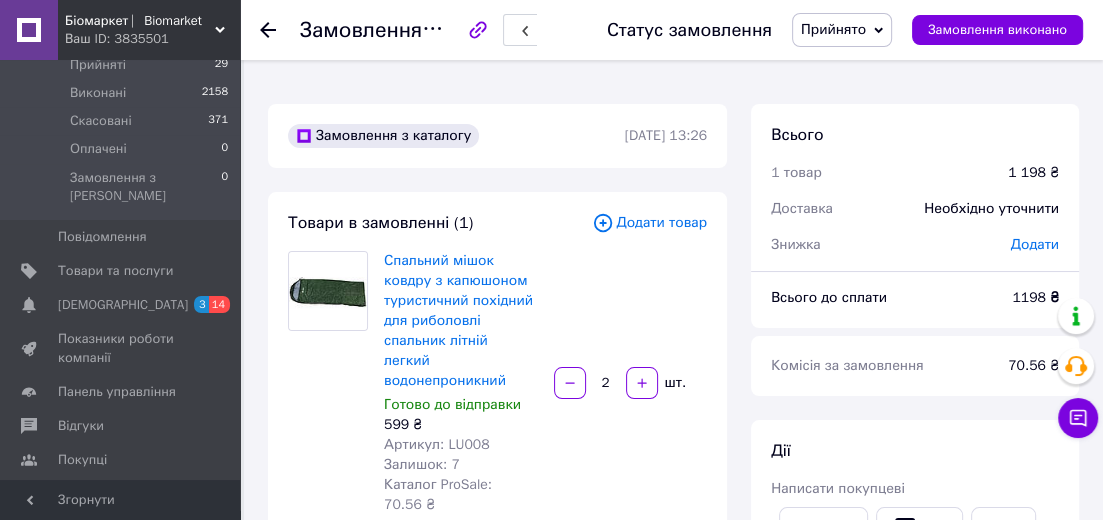 click on "Всього 1 товар 1 198 ₴ Доставка Необхідно уточнити Знижка Додати Всього до сплати 1198 ₴ Комісія за замовлення 70.56 ₴ Дії Написати покупцеві Рахунок   Чат Viber Telegram WhatsApp Запит на відгук про компанію   Скопіювати запит на відгук У вас є 30 днів, щоб відправити запит на відгук покупцеві, скопіювавши посилання.   Видати чек   Завантажити PDF   Друк PDF   Дублювати замовлення Мітки Особисті нотатки, які бачите лише ви. З їх допомогою можна фільтрувати замовлення Примітки Залишилося 300 символів Очистити Зберегти" at bounding box center [915, 905] 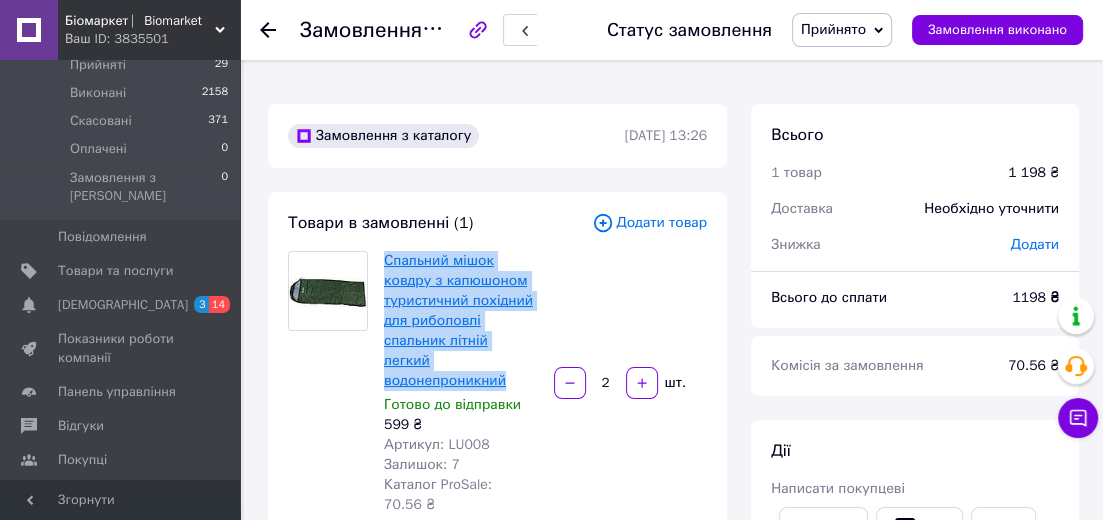 drag, startPoint x: 506, startPoint y: 340, endPoint x: 385, endPoint y: 242, distance: 155.70805 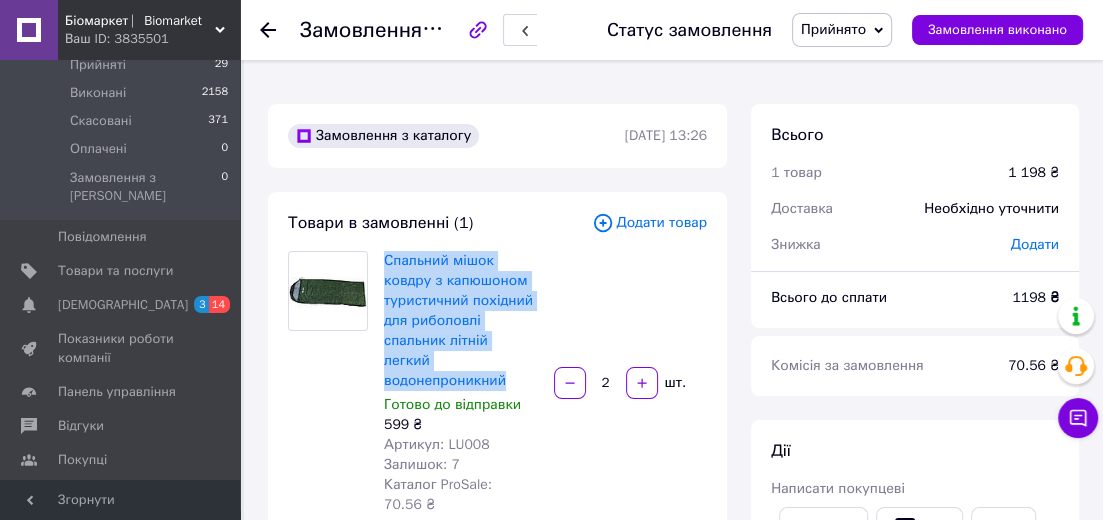 copy on "Спальний мішок ковдру з капюшоном туристичний похідний для риболовлі спальник літній легкий водонепроникний" 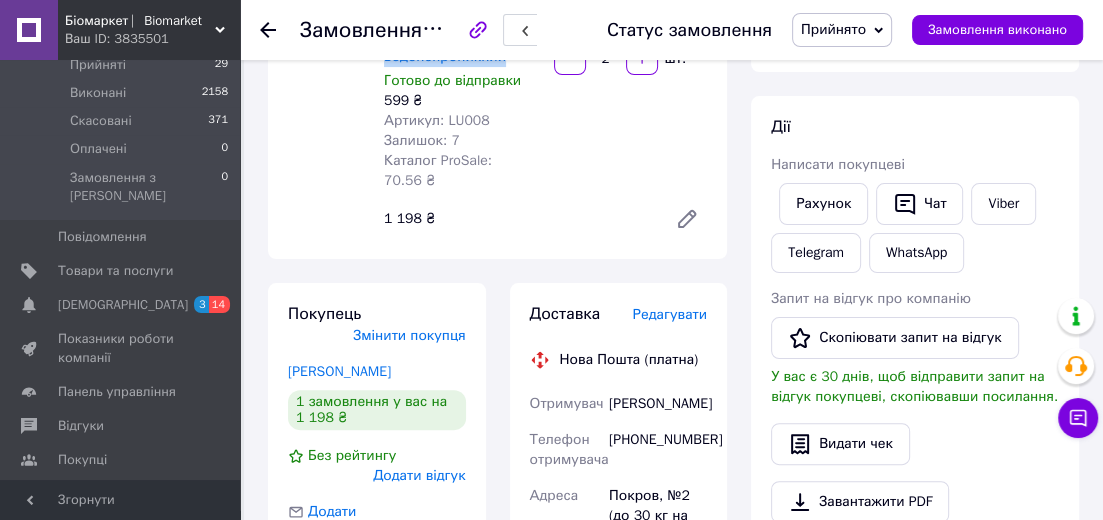 scroll, scrollTop: 0, scrollLeft: 0, axis: both 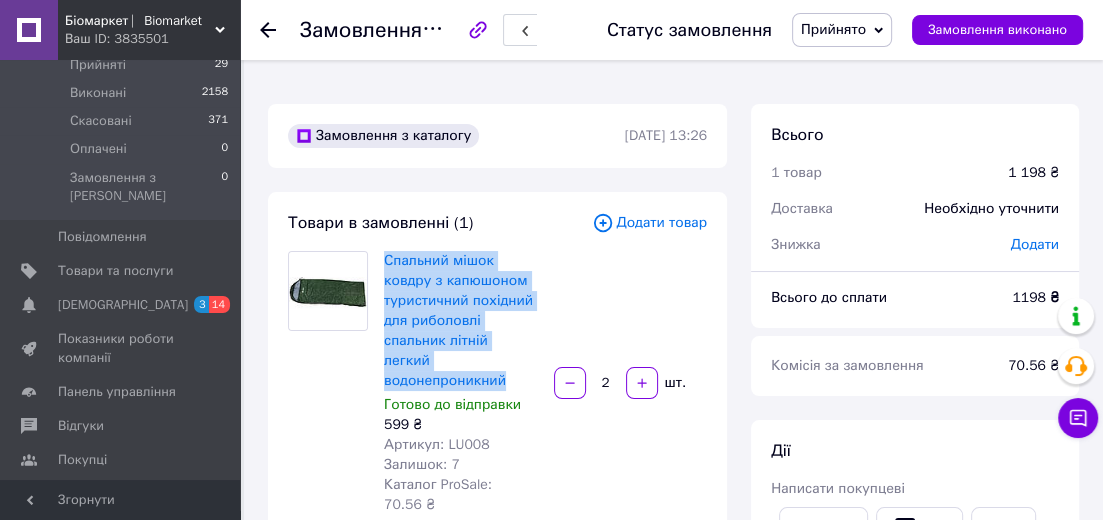 click on "Прийнято" at bounding box center (842, 30) 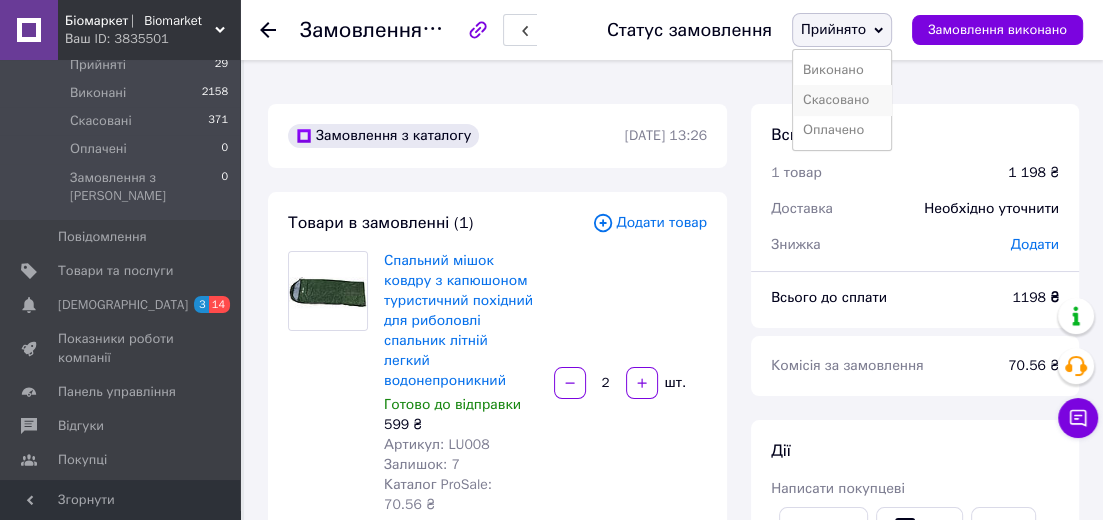 click on "Скасовано" at bounding box center [842, 100] 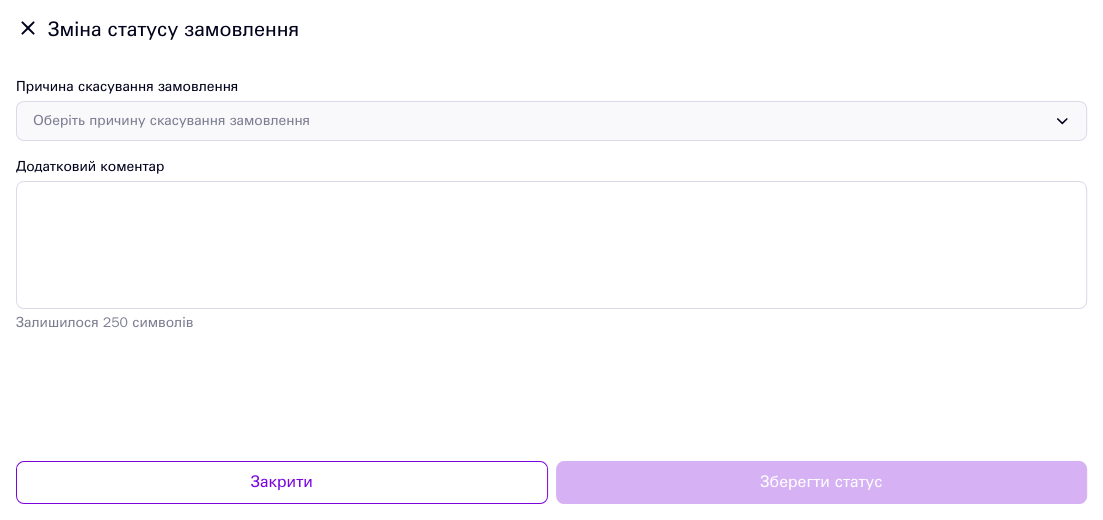 click on "Оберіть причину скасування замовлення" at bounding box center [539, 121] 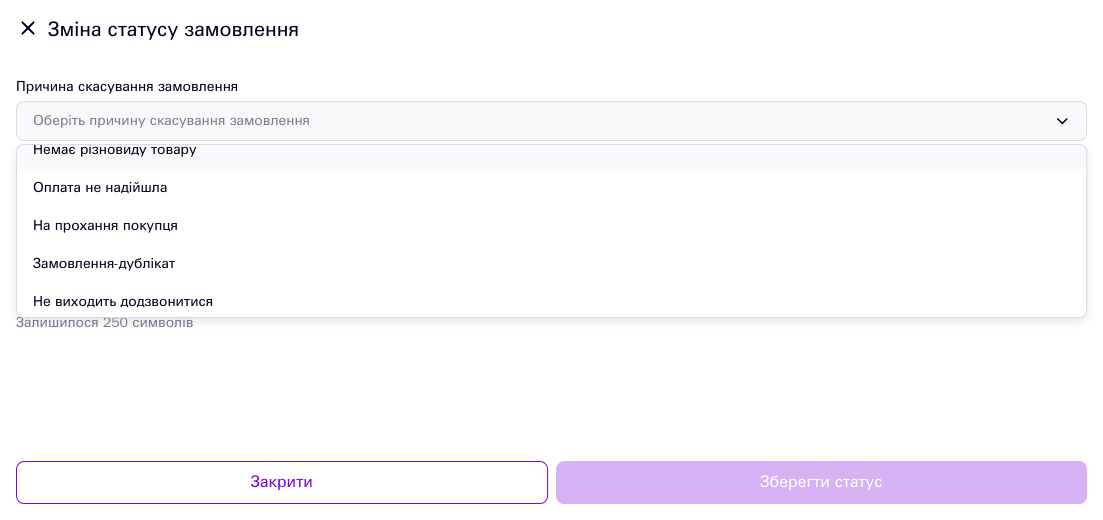 scroll, scrollTop: 94, scrollLeft: 0, axis: vertical 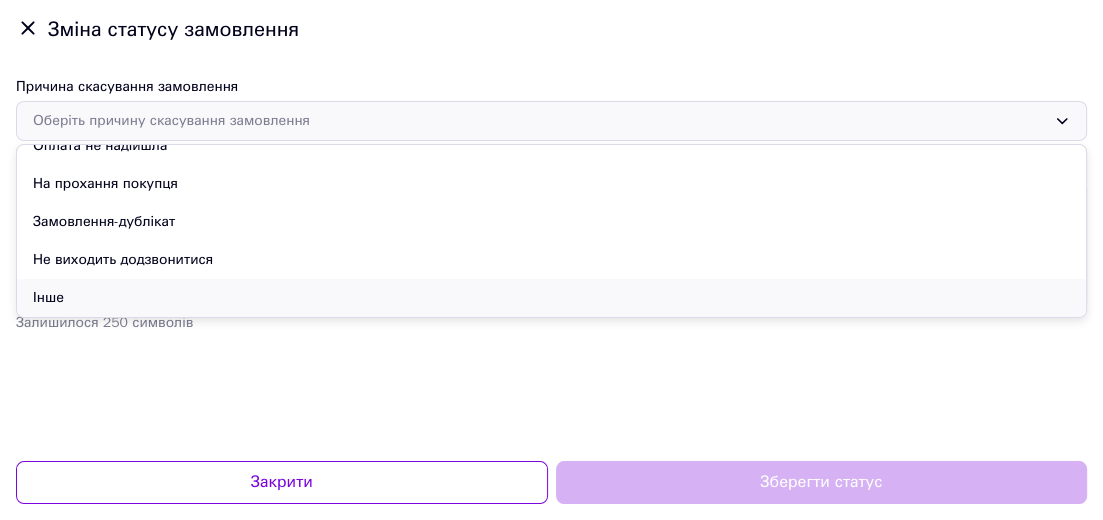 click on "Інше" at bounding box center [551, 298] 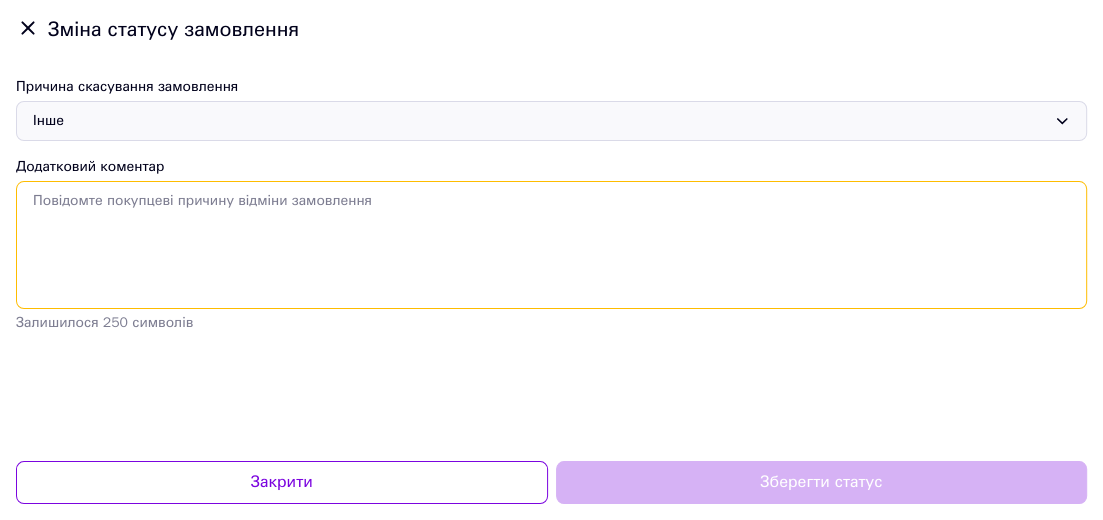 click on "Додатковий коментар" at bounding box center (551, 245) 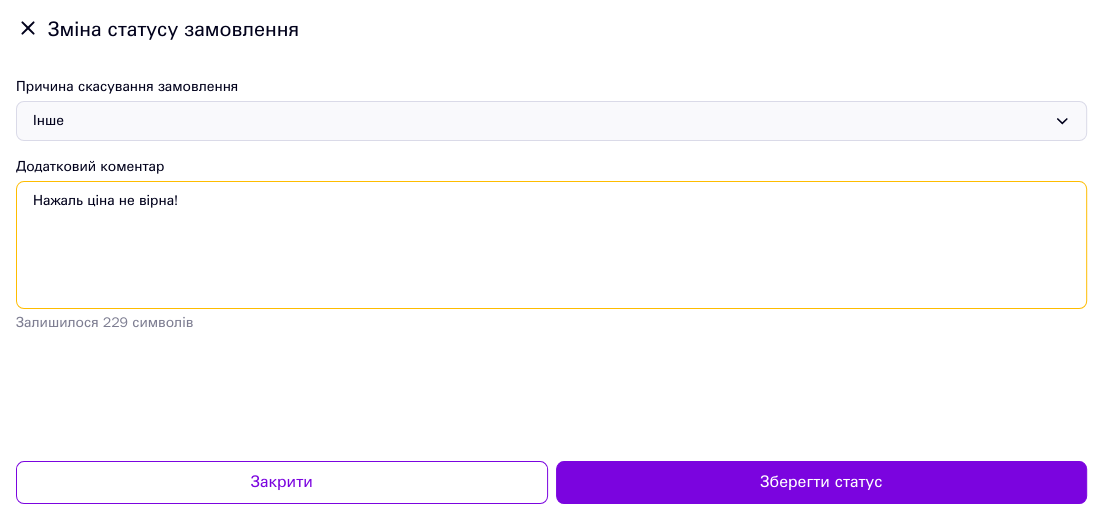 click on "Нажаль ціна не вірна!" at bounding box center [551, 245] 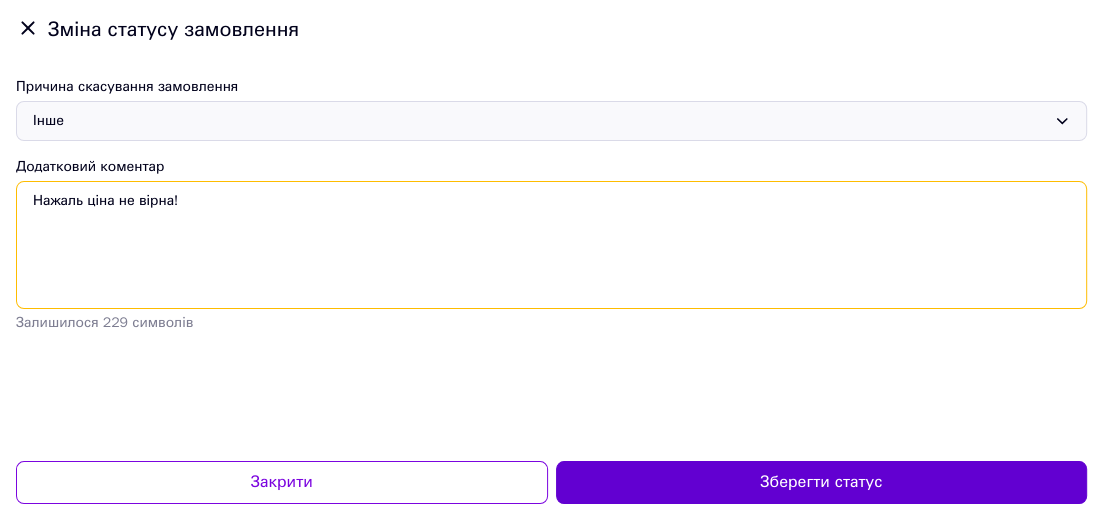 type on "Нажаль ціна не вірна!" 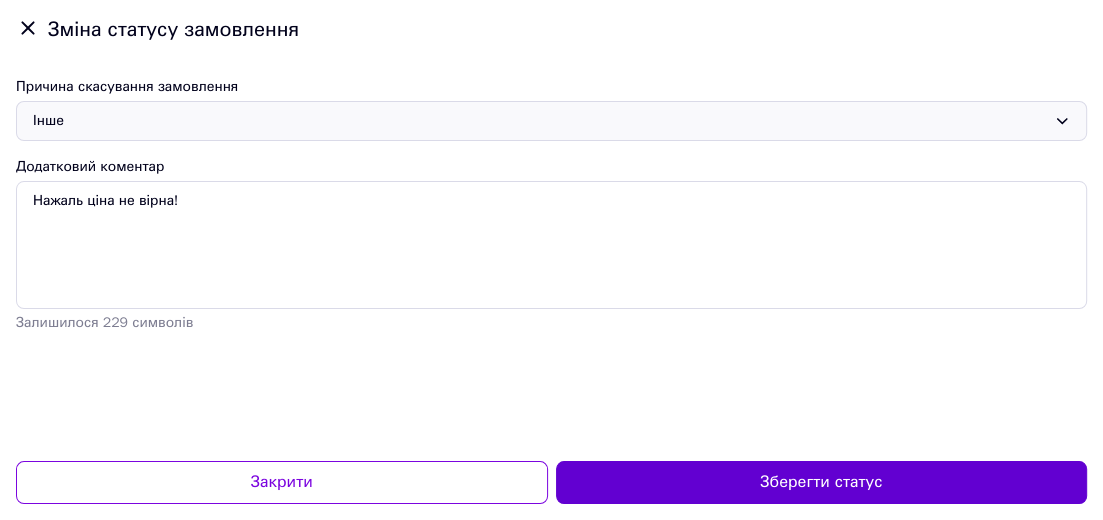 click on "Зберегти статус" at bounding box center [822, 482] 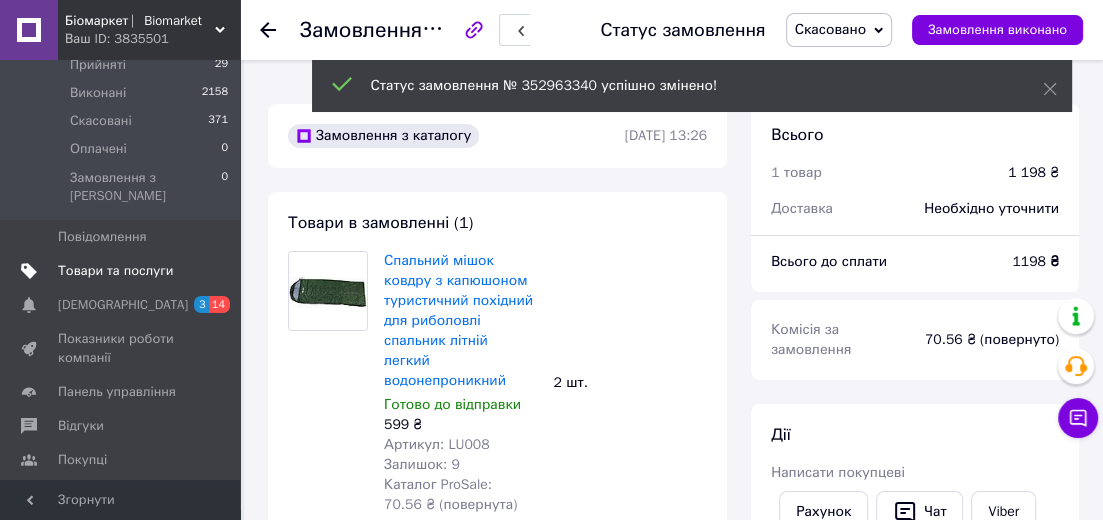 click on "Товари та послуги" at bounding box center (115, 271) 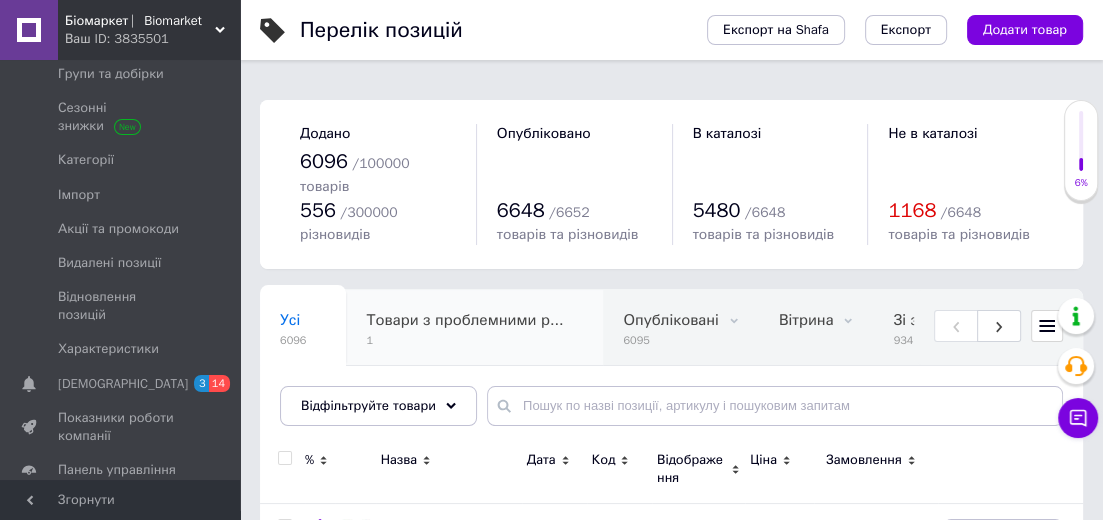 scroll, scrollTop: 0, scrollLeft: 432, axis: horizontal 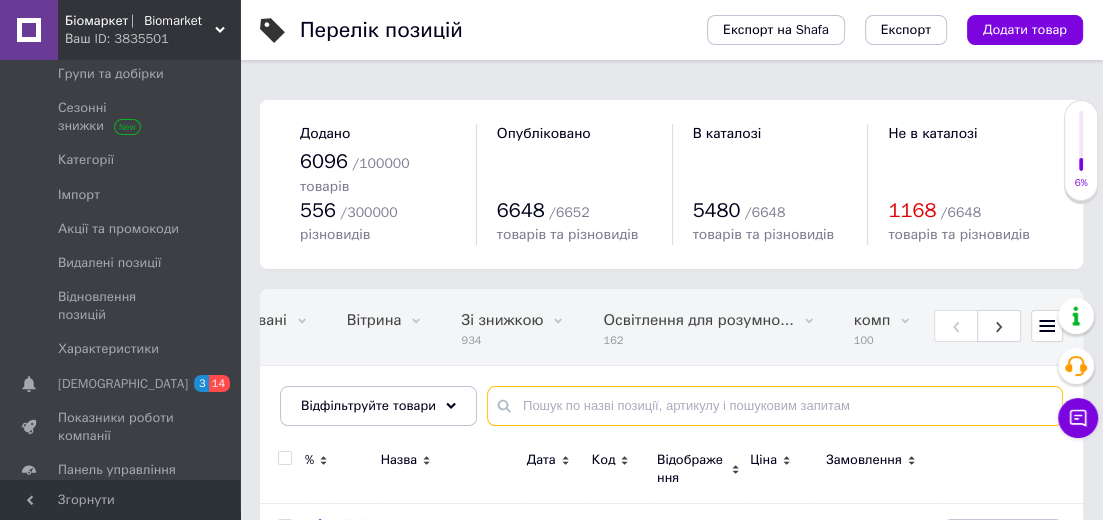 click at bounding box center (775, 406) 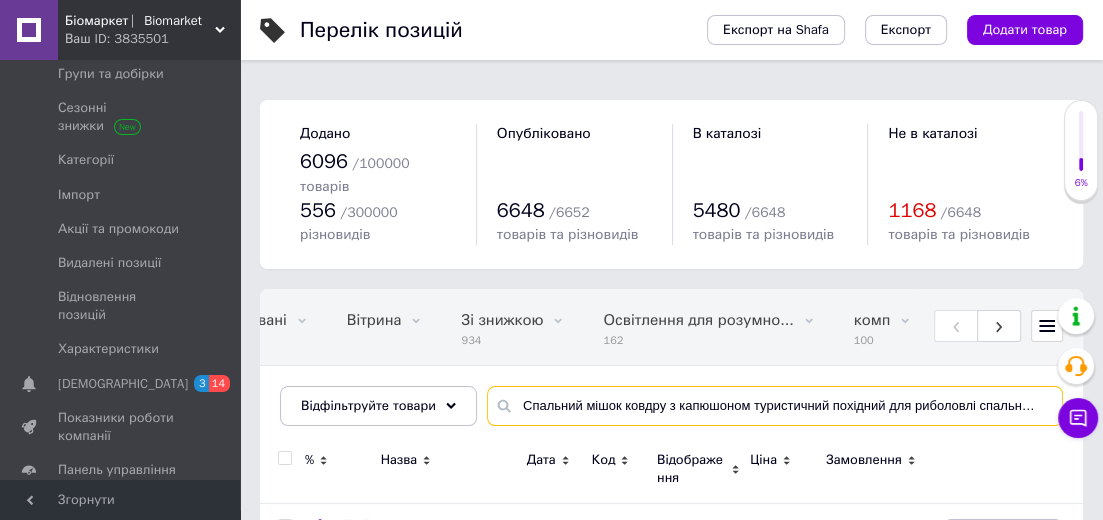 scroll, scrollTop: 0, scrollLeft: 183, axis: horizontal 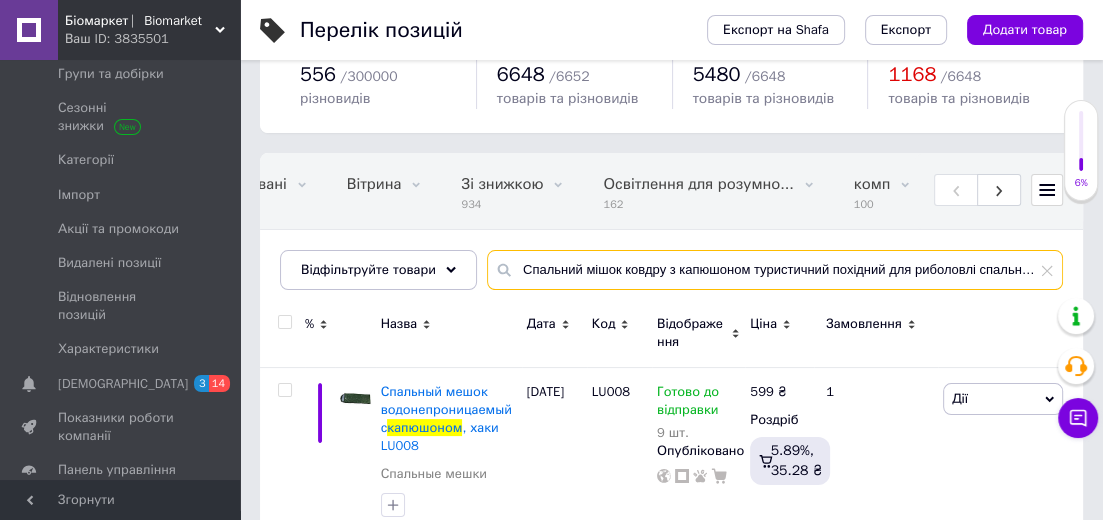 drag, startPoint x: 725, startPoint y: 232, endPoint x: 404, endPoint y: 232, distance: 321 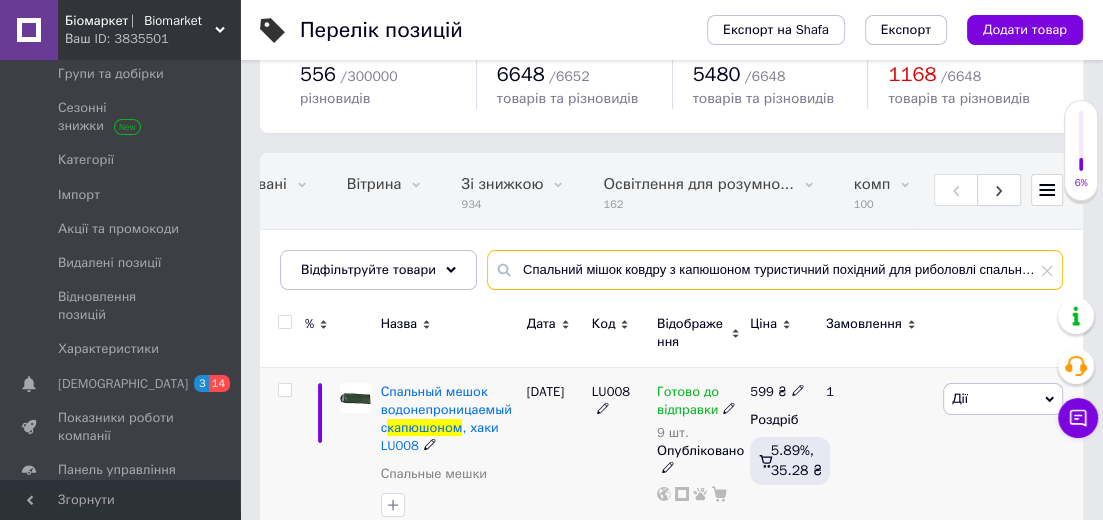 type on "Спальний мішок ковдру з капюшоном туристичний похідний для риболовлі спальник літній легкий водонепроникний" 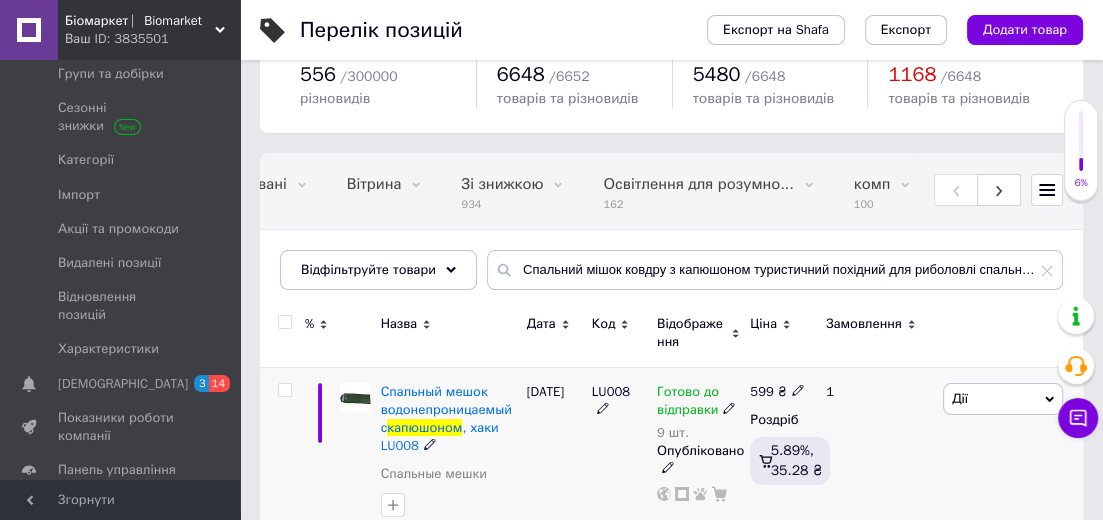 click 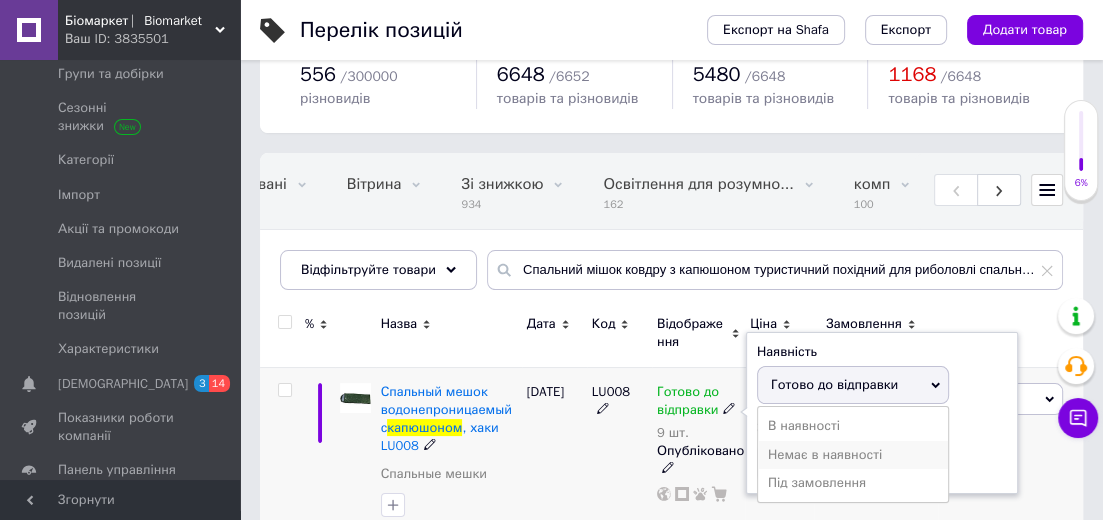 click on "Немає в наявності" at bounding box center [853, 455] 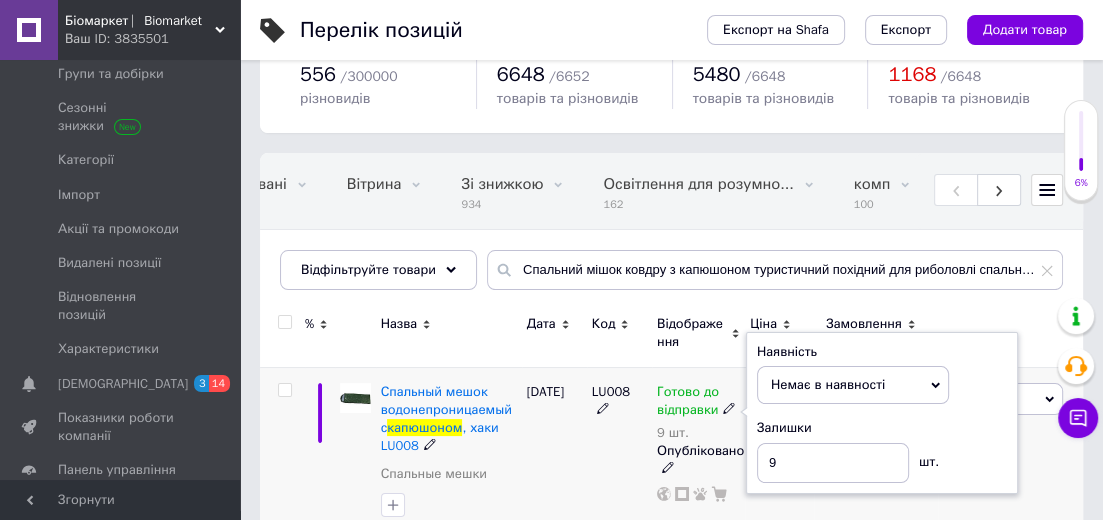 click on "9 шт." at bounding box center [698, 433] 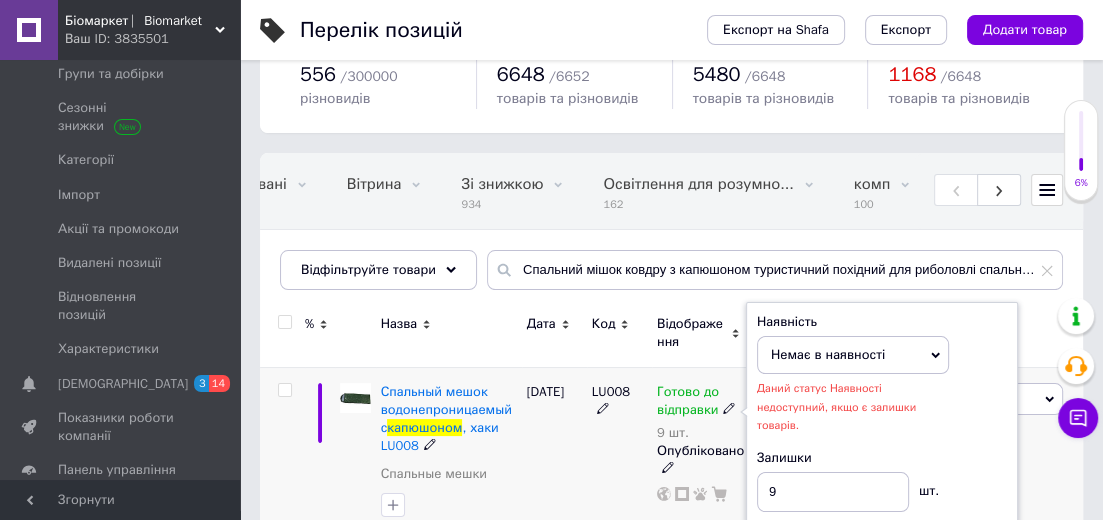 click at bounding box center [284, 390] 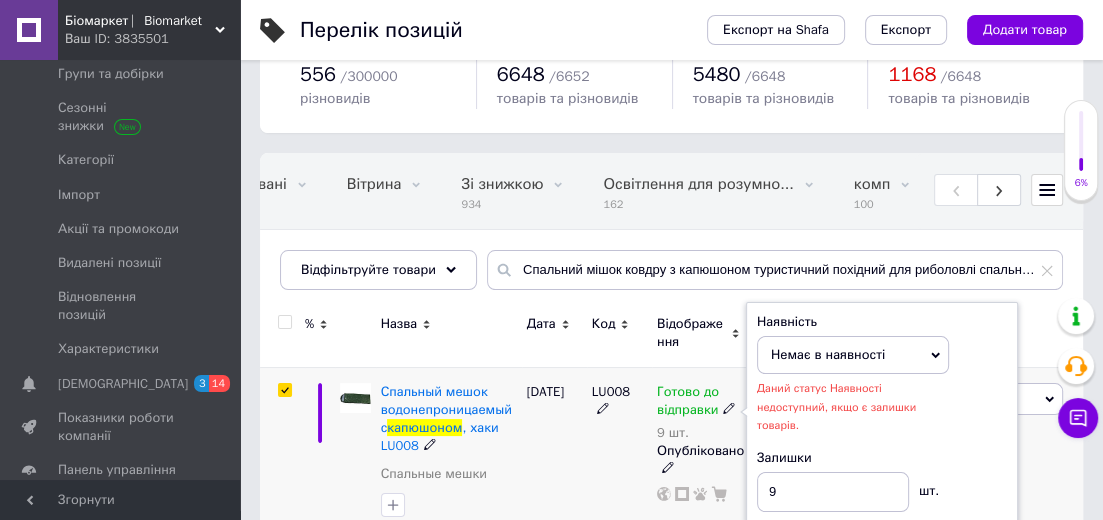 scroll, scrollTop: 124, scrollLeft: 0, axis: vertical 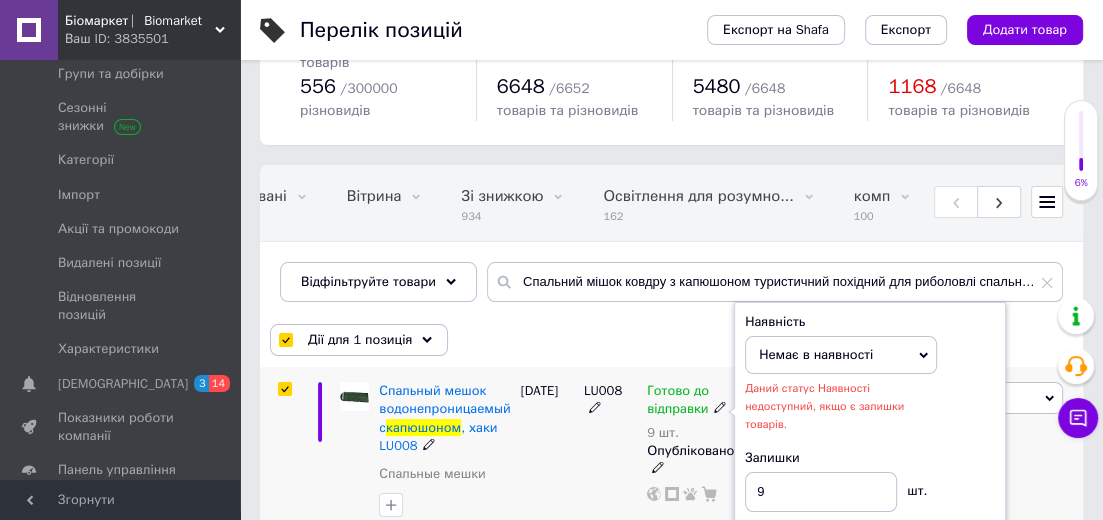click on "Дії" at bounding box center (995, 398) 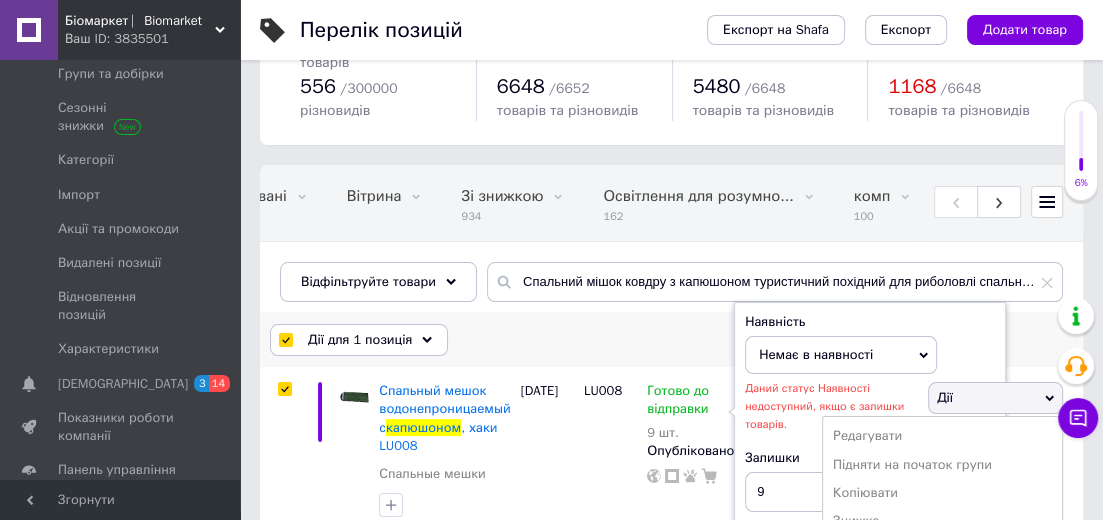 click on "Дії для 1 позиція" at bounding box center (360, 340) 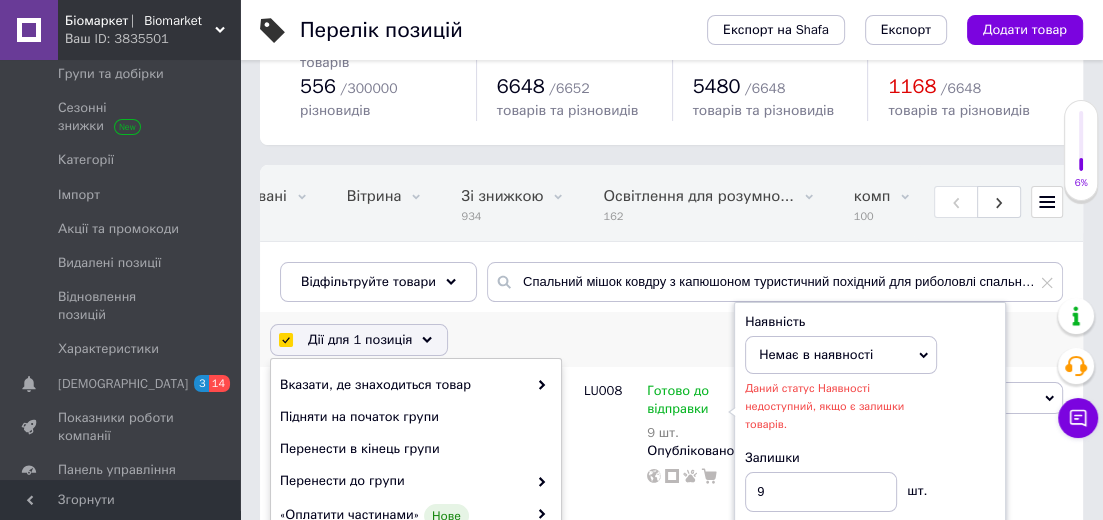 scroll, scrollTop: 326, scrollLeft: 0, axis: vertical 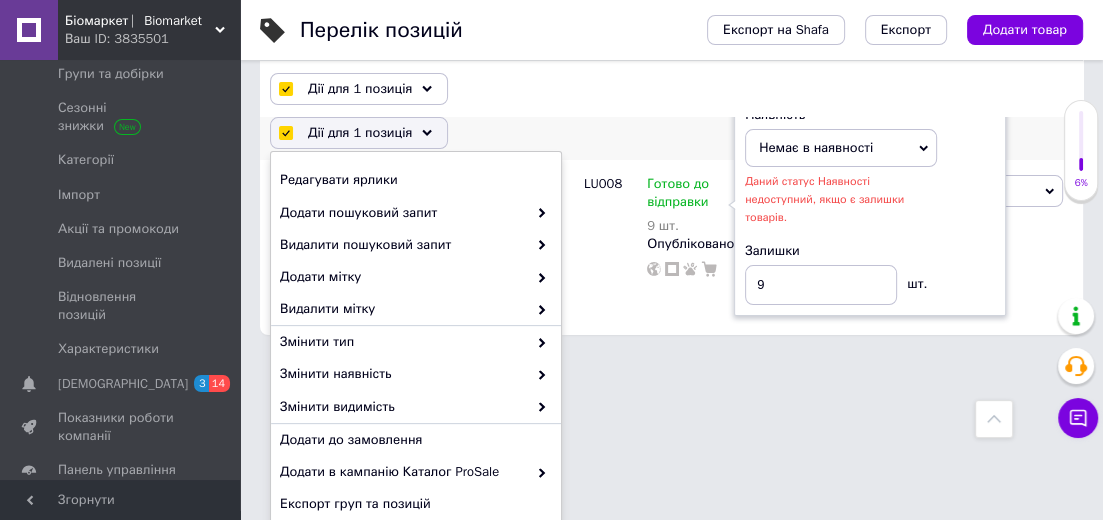 click on "Видалити" at bounding box center [413, 537] 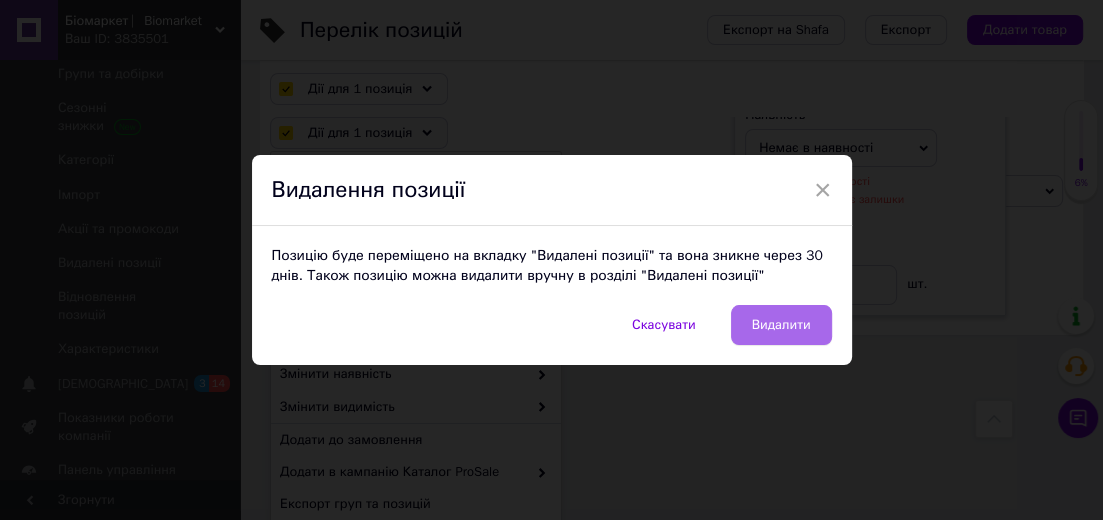 click on "Видалити" at bounding box center [781, 325] 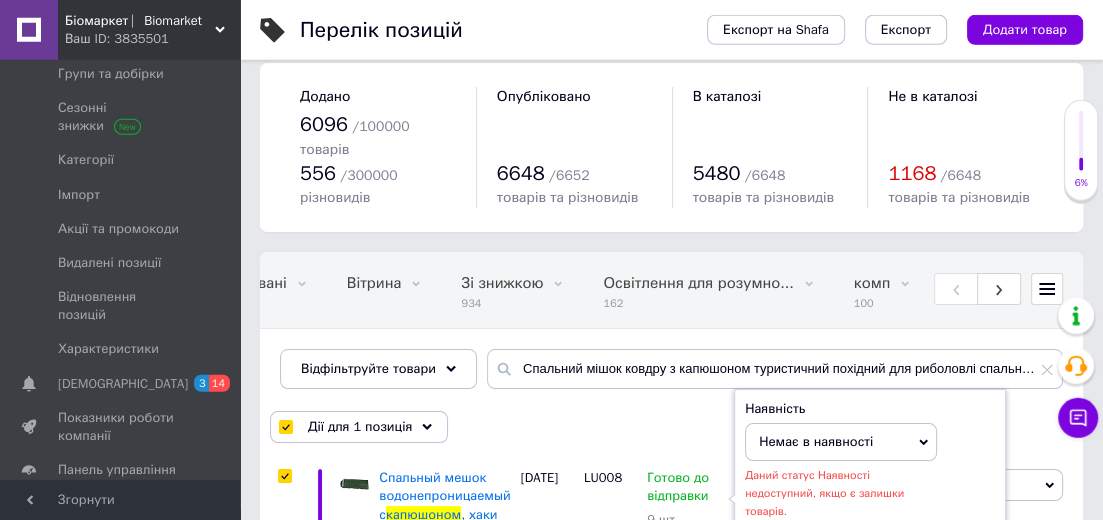 scroll, scrollTop: 0, scrollLeft: 0, axis: both 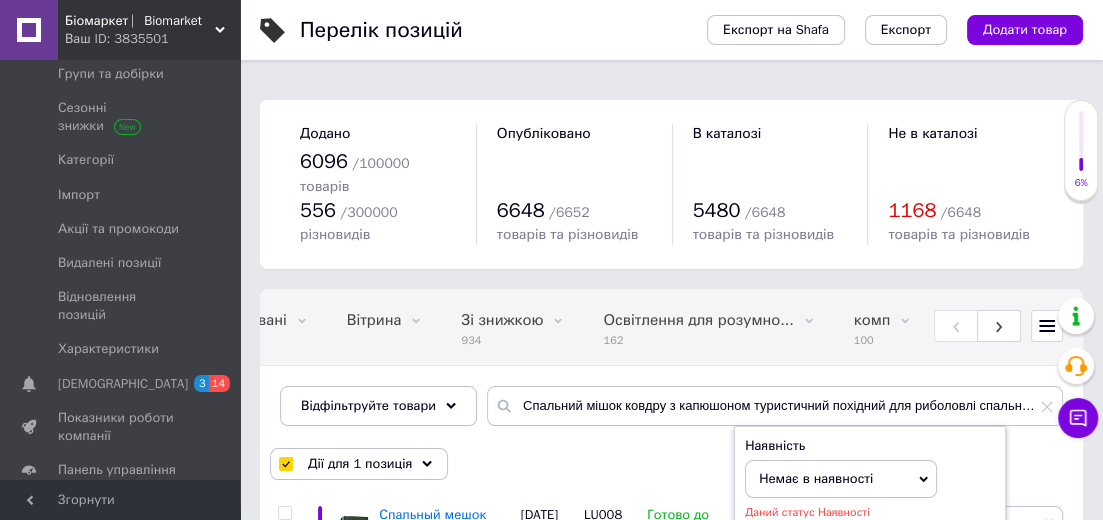 checkbox on "false" 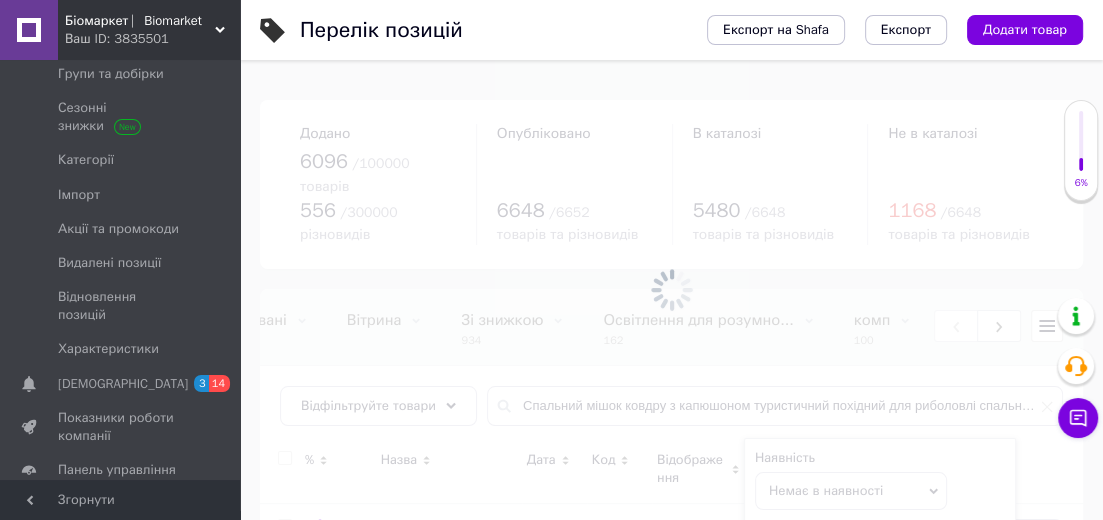 scroll, scrollTop: 108, scrollLeft: 0, axis: vertical 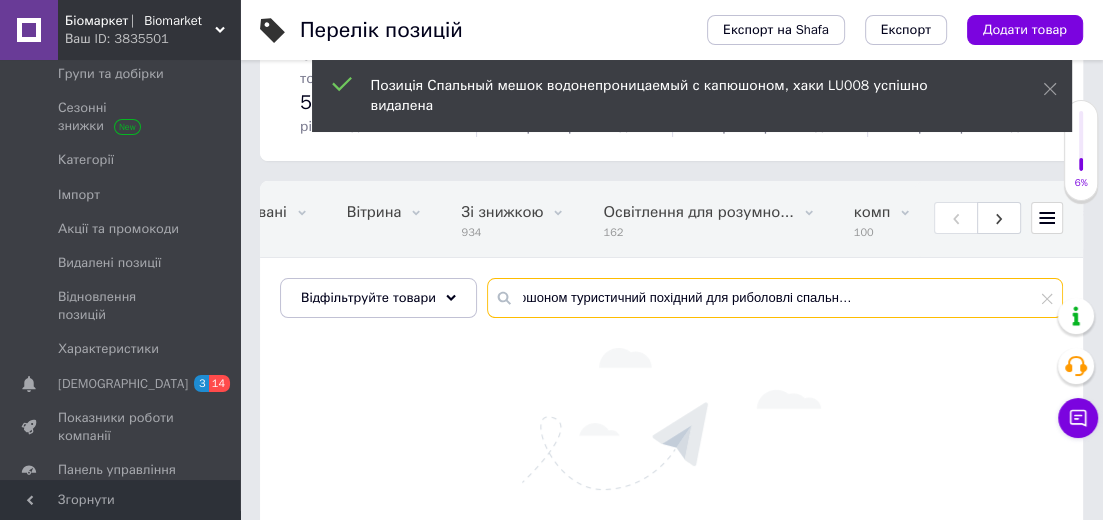 drag, startPoint x: 679, startPoint y: 255, endPoint x: 1082, endPoint y: 265, distance: 403.12405 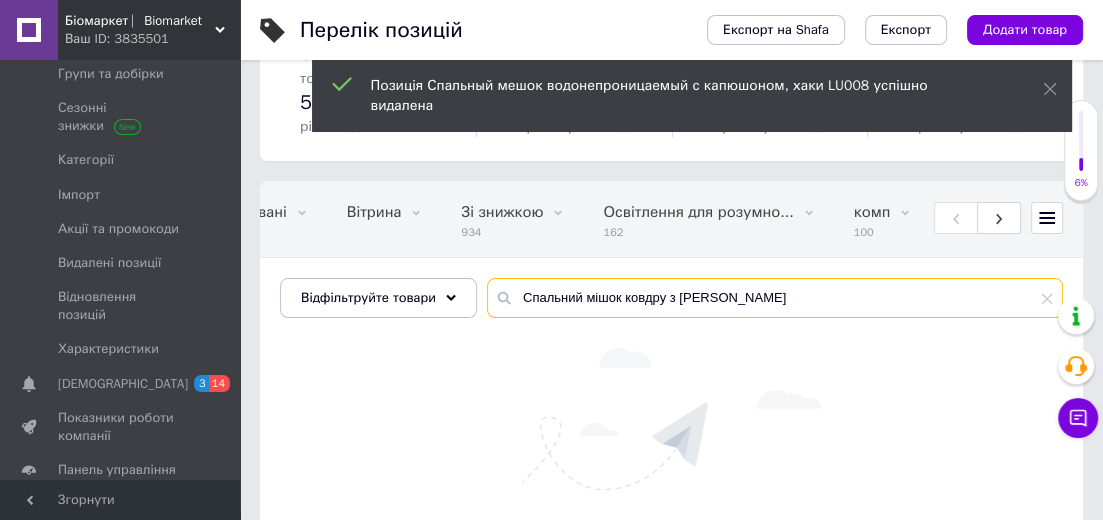 scroll, scrollTop: 0, scrollLeft: 0, axis: both 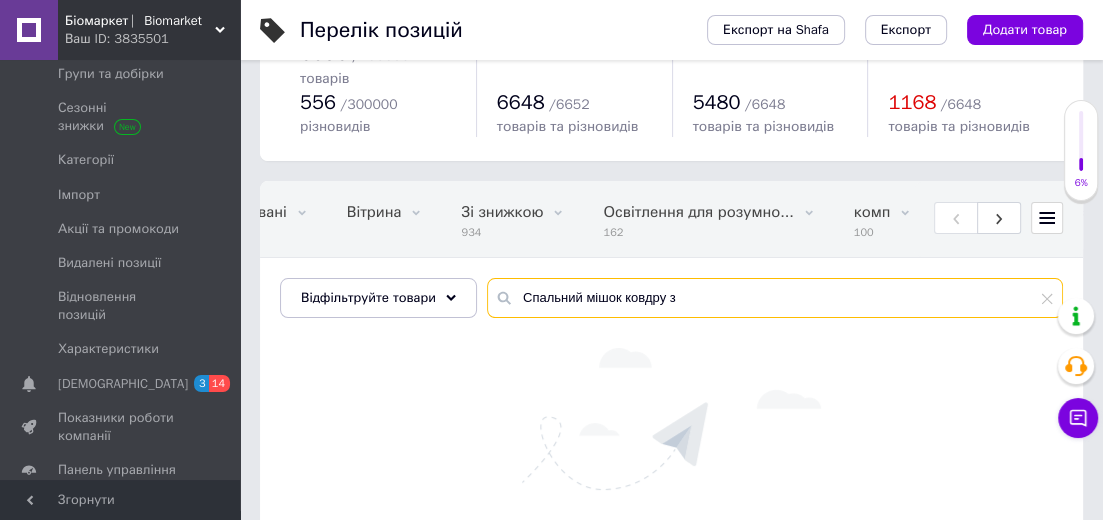 type on "Спальний мішок ковдру з" 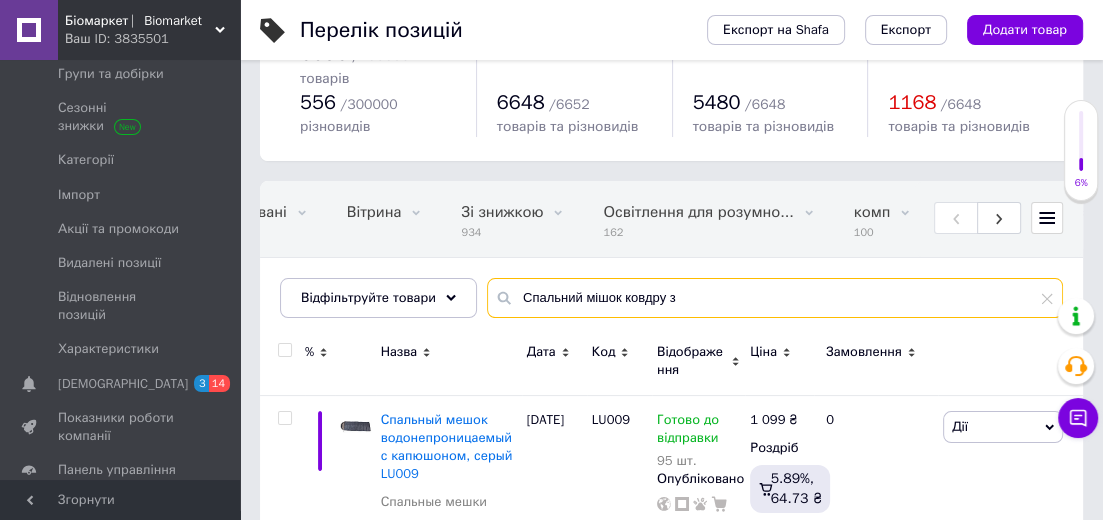scroll, scrollTop: 0, scrollLeft: 648, axis: horizontal 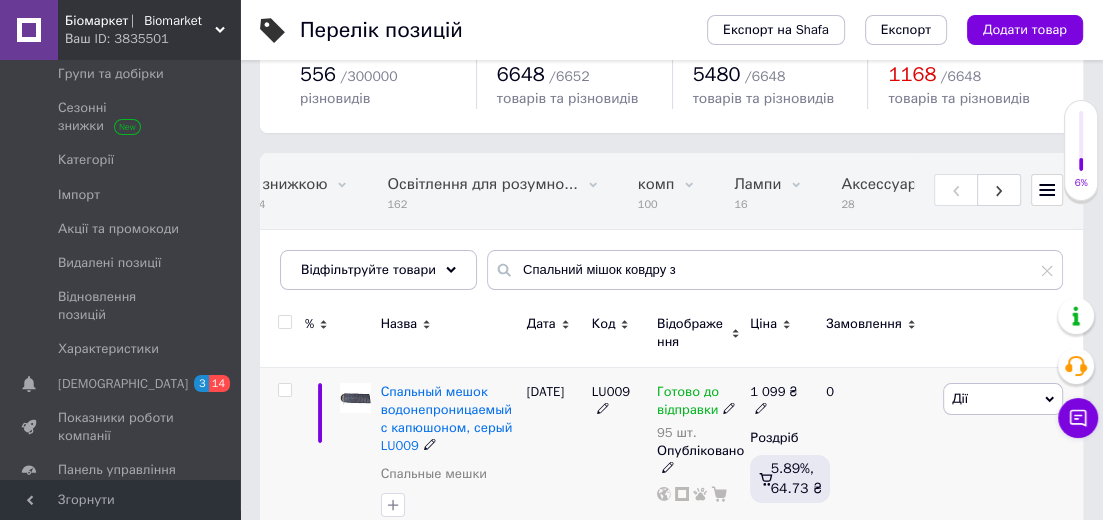 click at bounding box center [284, 390] 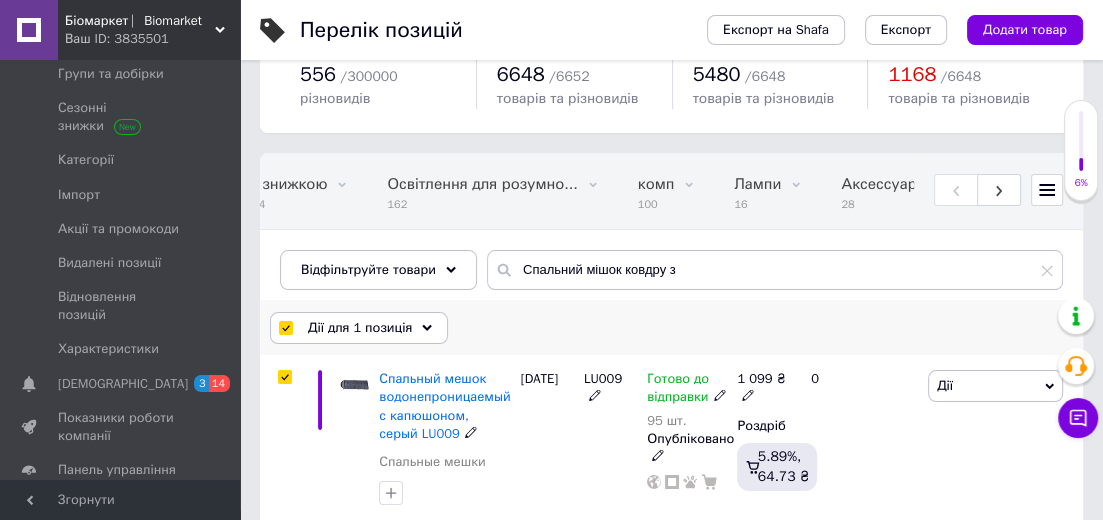 scroll, scrollTop: 124, scrollLeft: 0, axis: vertical 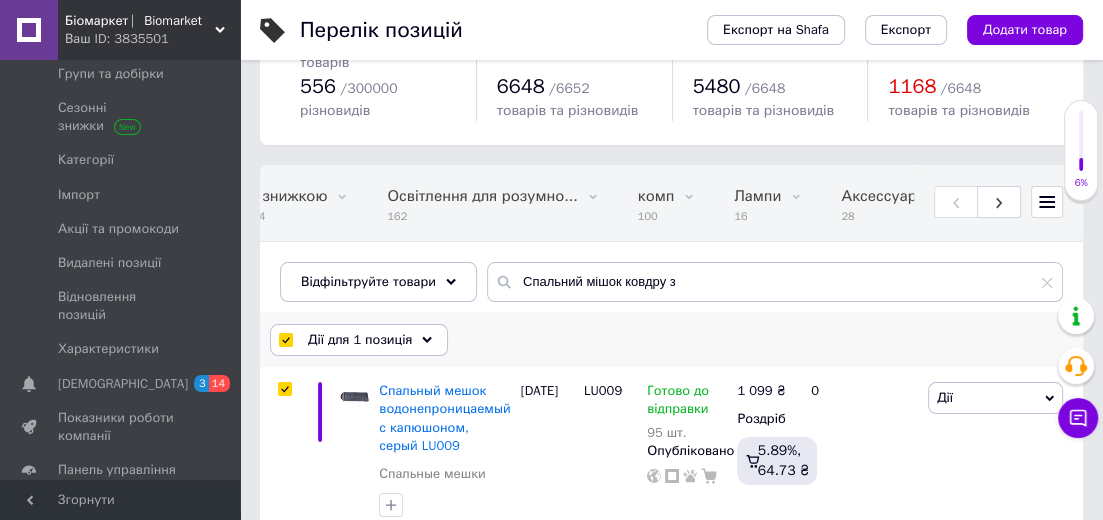 click on "Дії для 1 позиція" at bounding box center [360, 340] 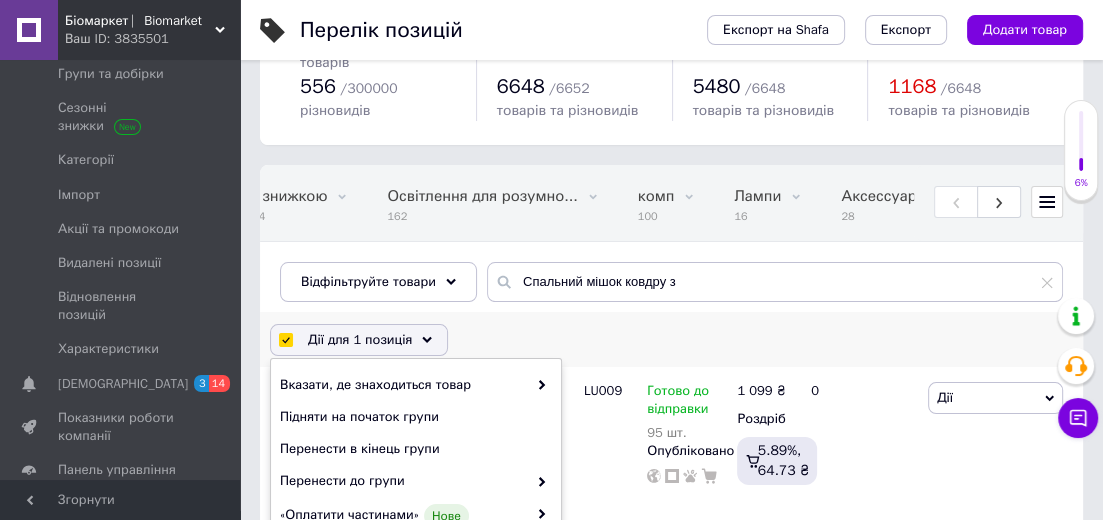 scroll, scrollTop: 326, scrollLeft: 0, axis: vertical 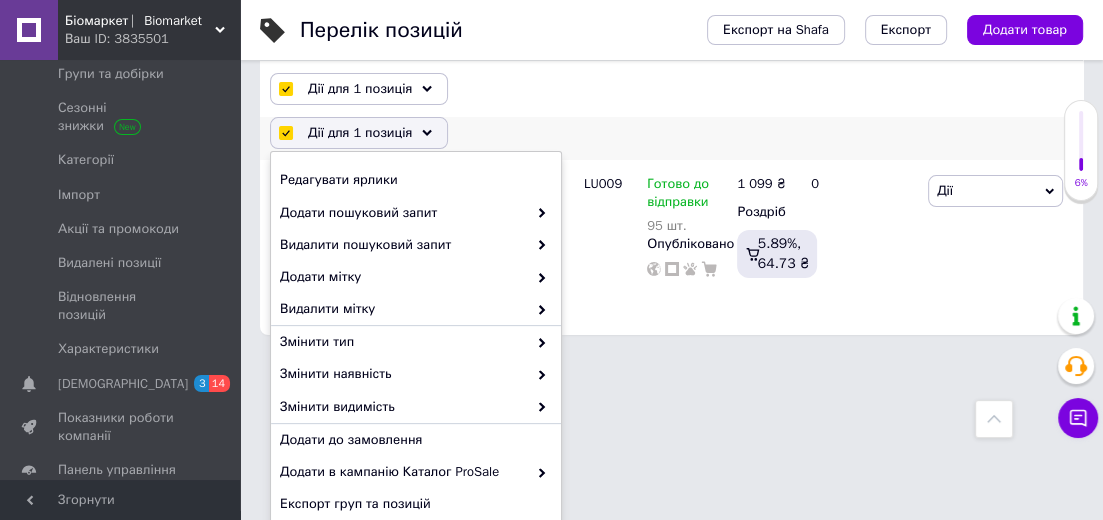 click on "Видалити" at bounding box center (413, 537) 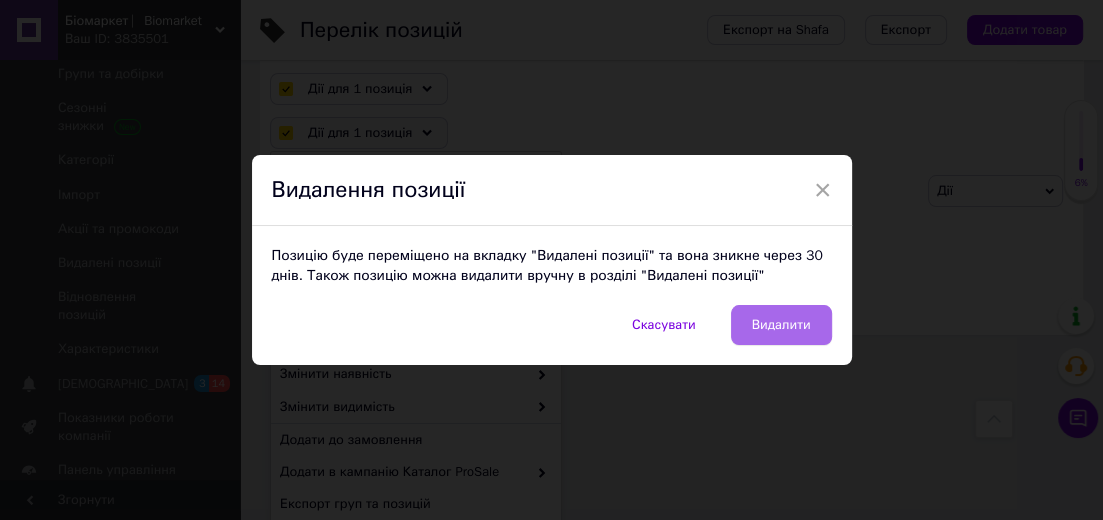 click on "Видалити" at bounding box center (781, 325) 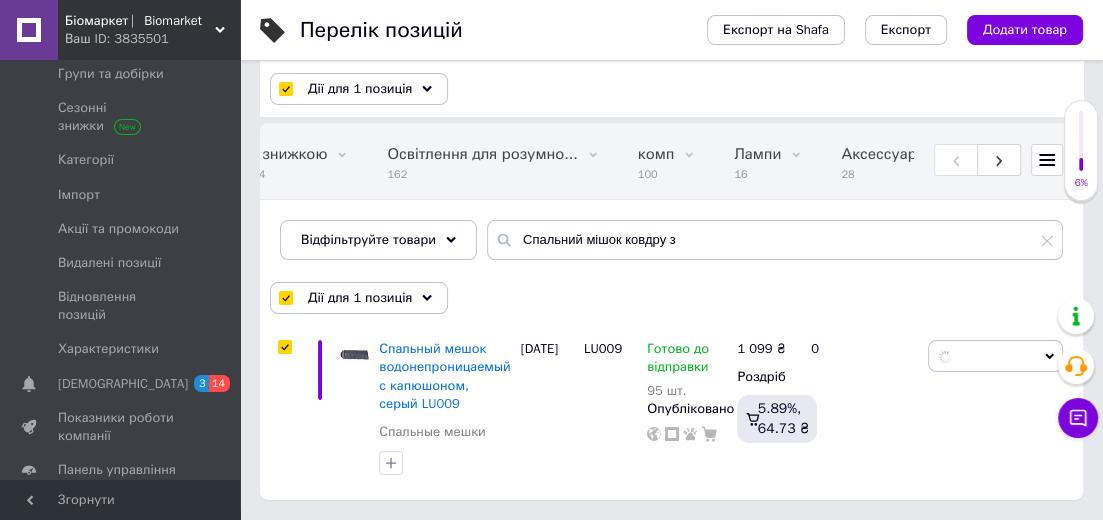 scroll, scrollTop: 124, scrollLeft: 0, axis: vertical 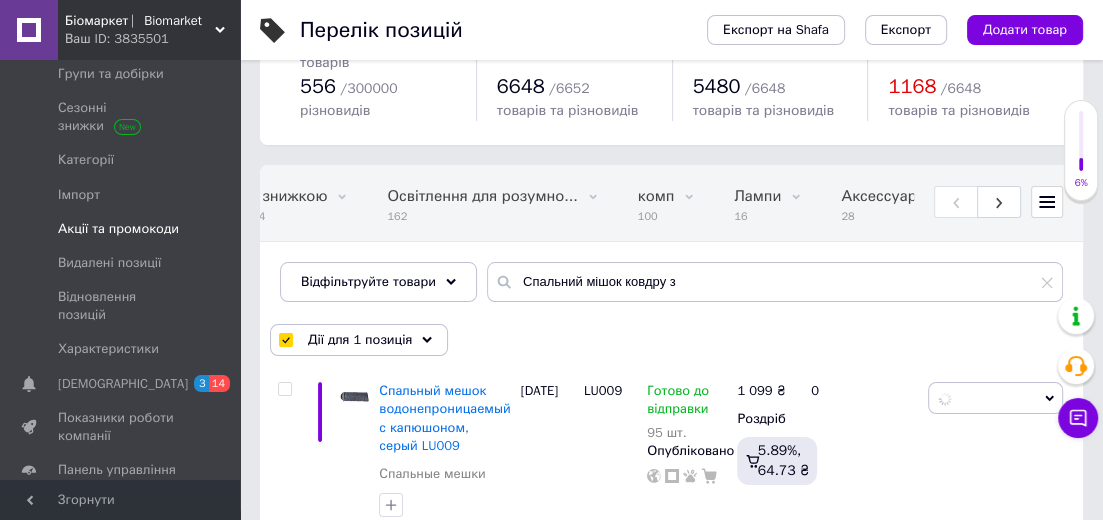 checkbox on "false" 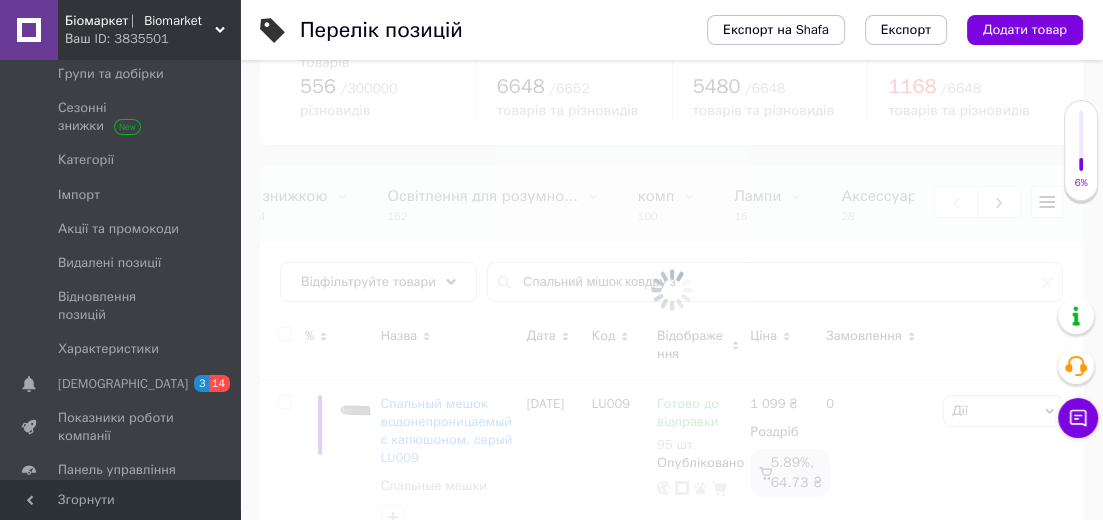 scroll, scrollTop: 0, scrollLeft: 0, axis: both 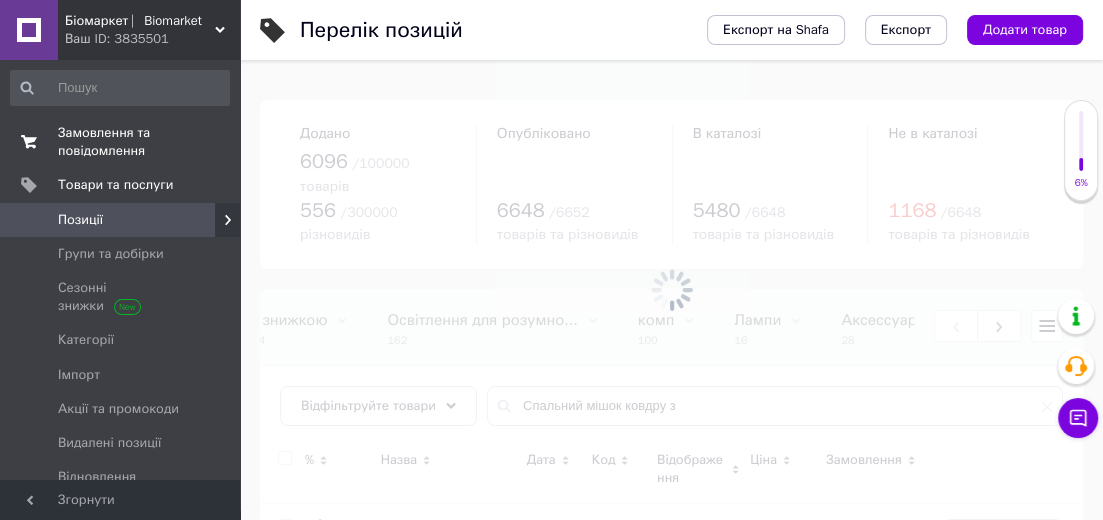 click on "Замовлення та повідомлення" at bounding box center (121, 142) 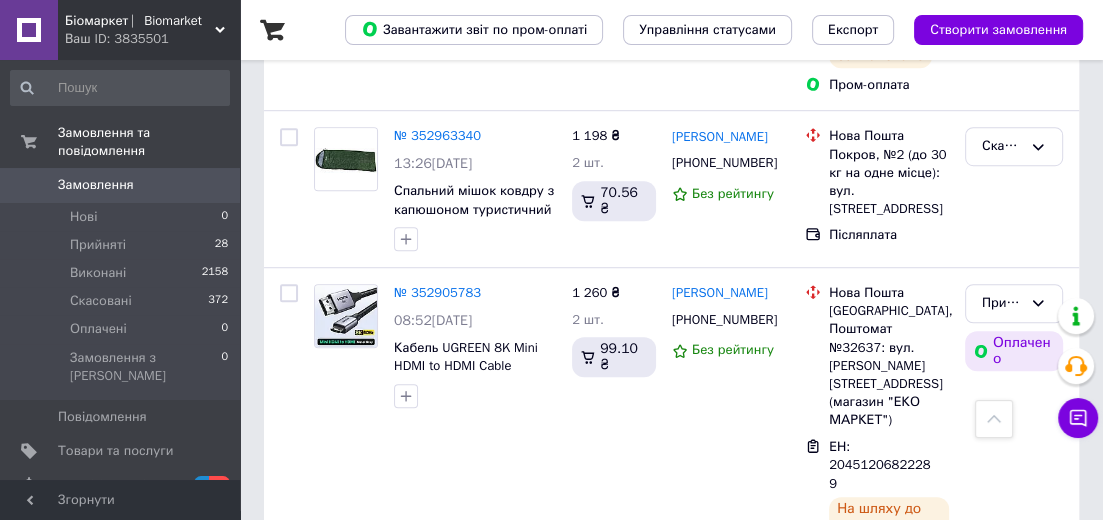 scroll, scrollTop: 1188, scrollLeft: 0, axis: vertical 